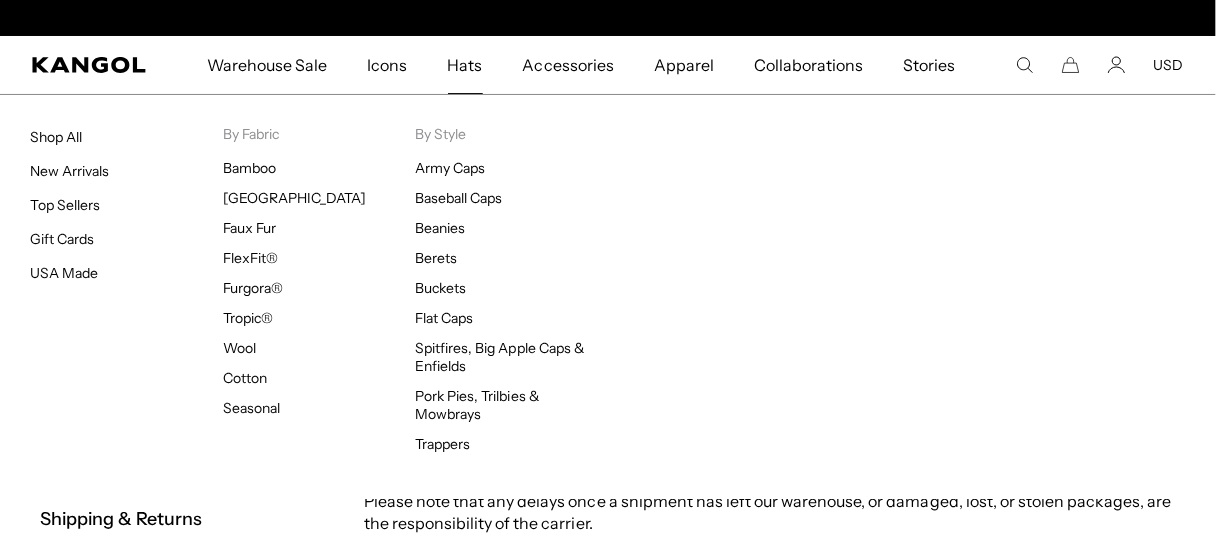 scroll, scrollTop: 0, scrollLeft: 0, axis: both 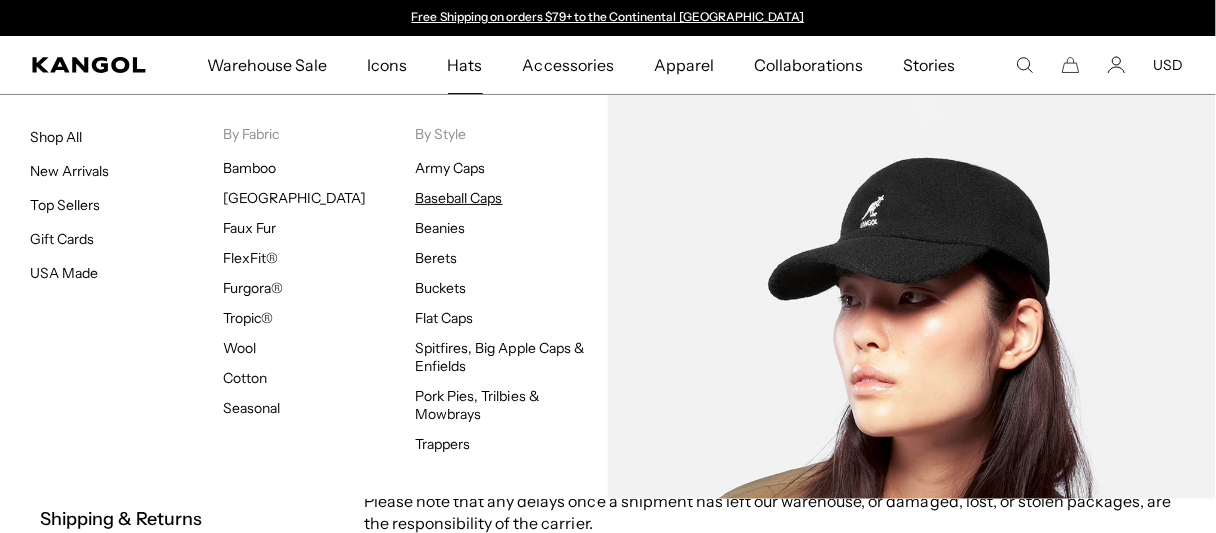 click on "Baseball Caps" at bounding box center (458, 198) 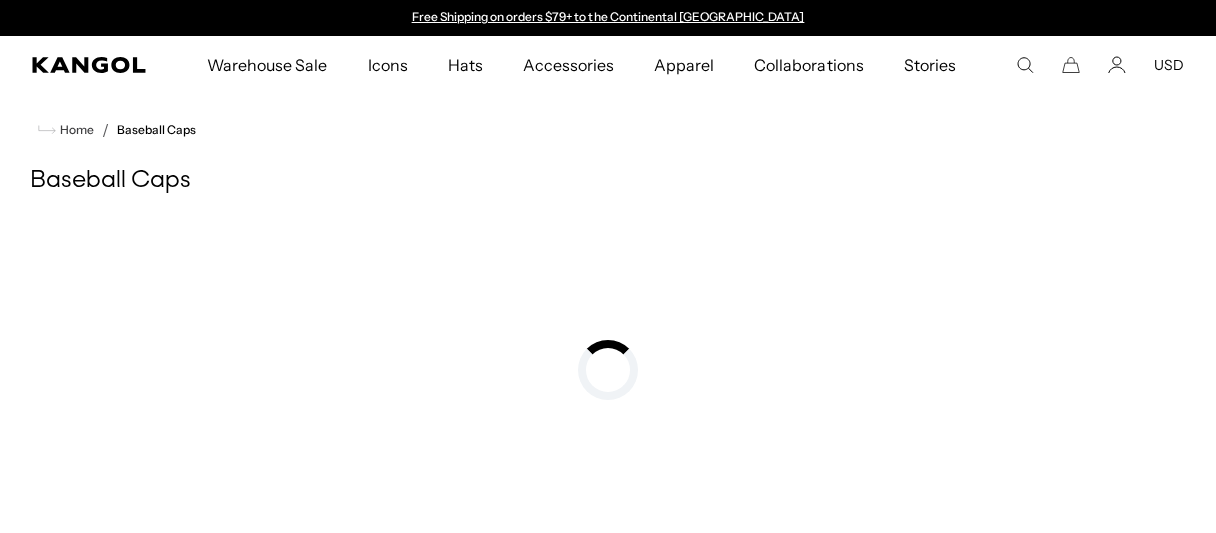 scroll, scrollTop: 0, scrollLeft: 0, axis: both 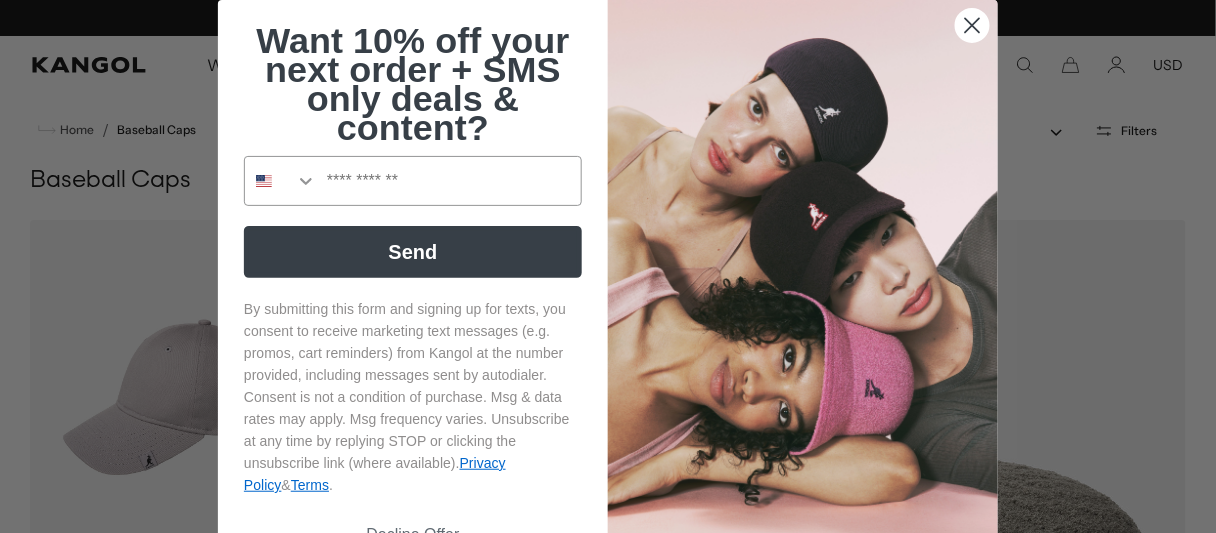 click 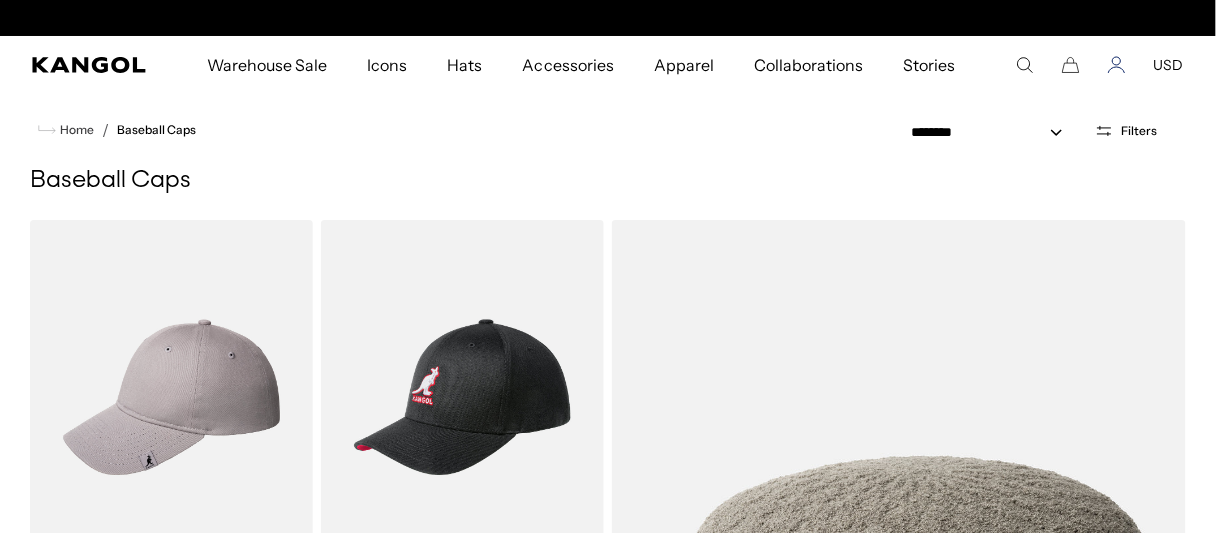 scroll, scrollTop: 0, scrollLeft: 0, axis: both 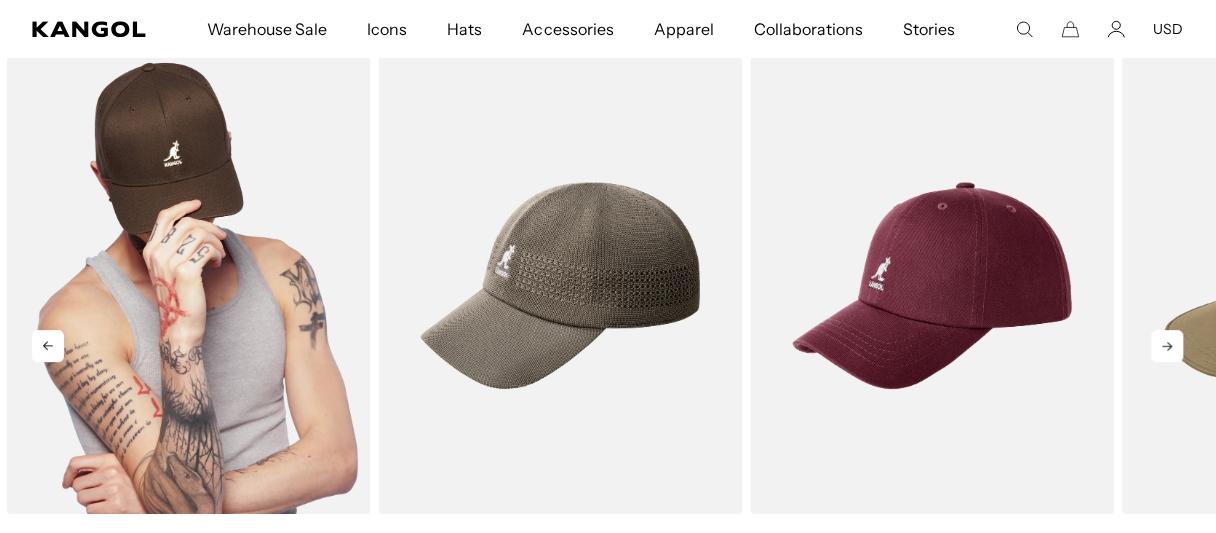 click at bounding box center (189, 285) 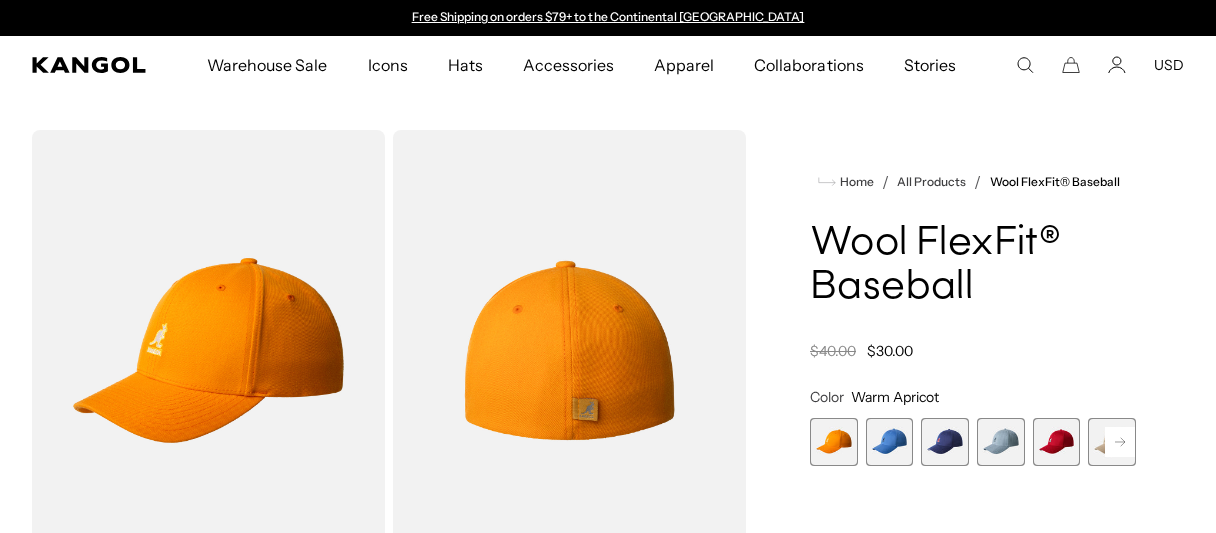 scroll, scrollTop: 0, scrollLeft: 0, axis: both 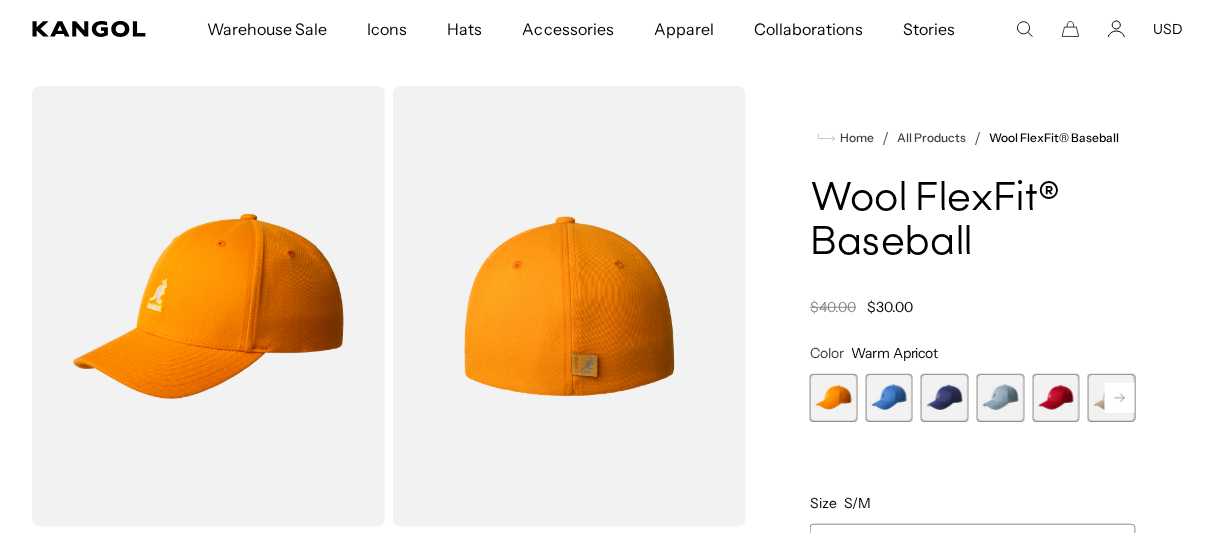 click at bounding box center (834, 398) 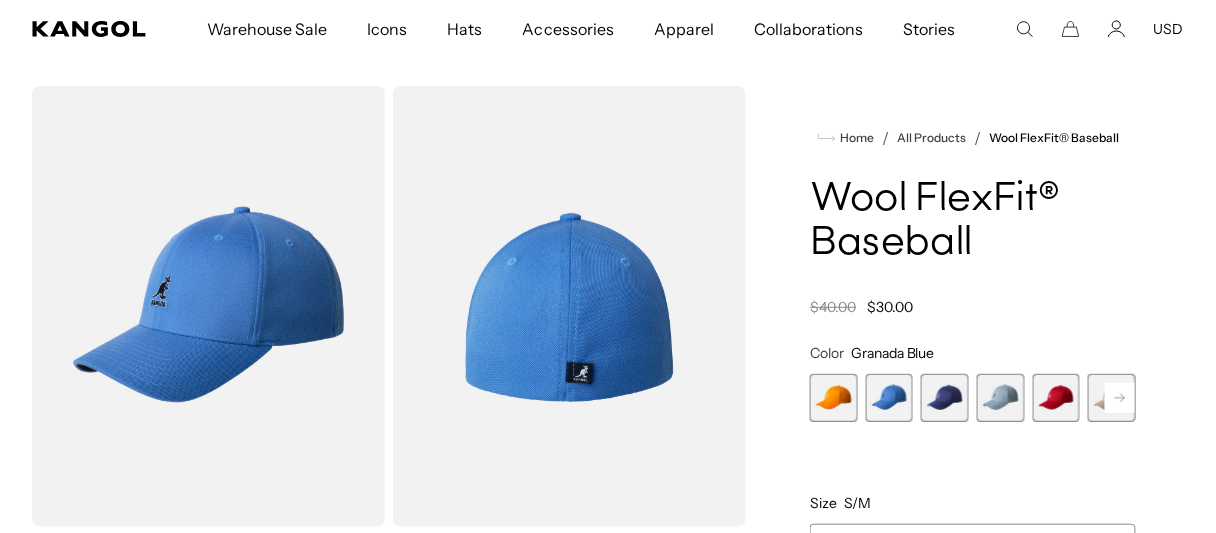 scroll, scrollTop: 0, scrollLeft: 0, axis: both 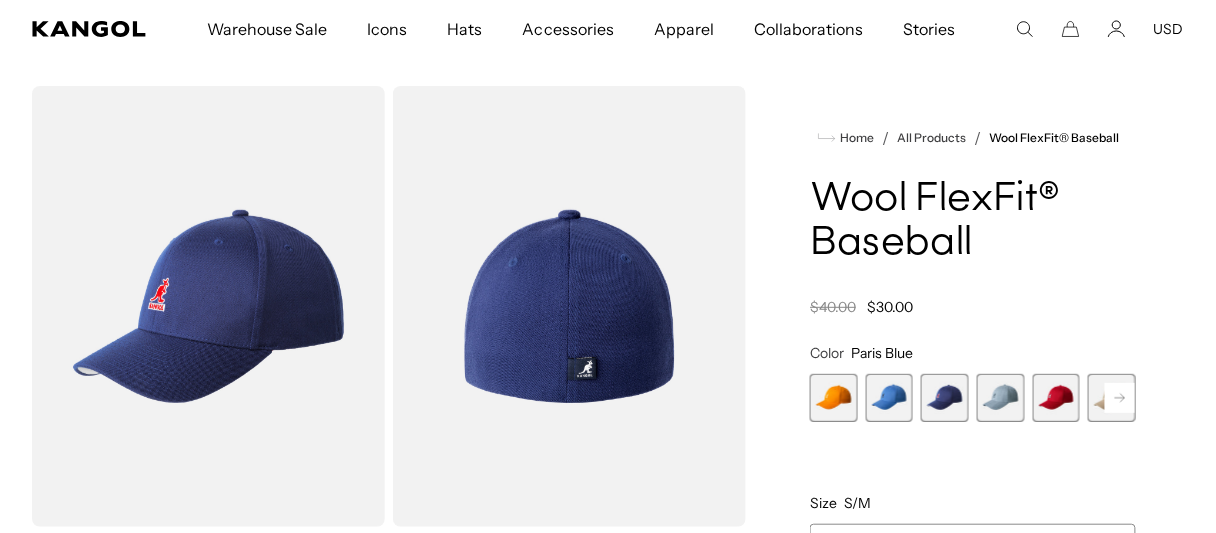 click at bounding box center (1001, 398) 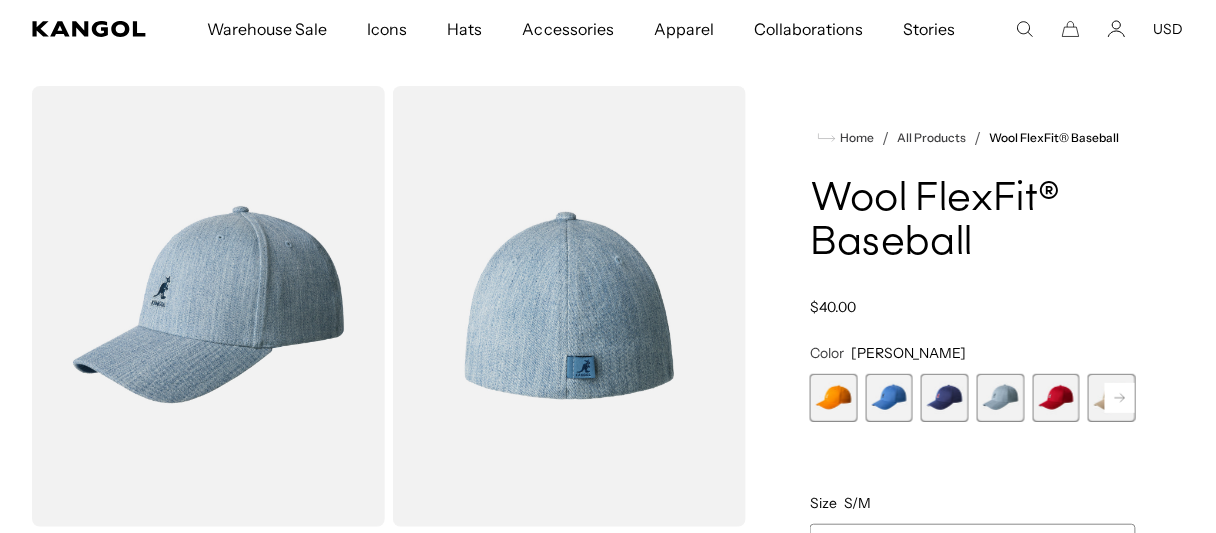 scroll, scrollTop: 0, scrollLeft: 0, axis: both 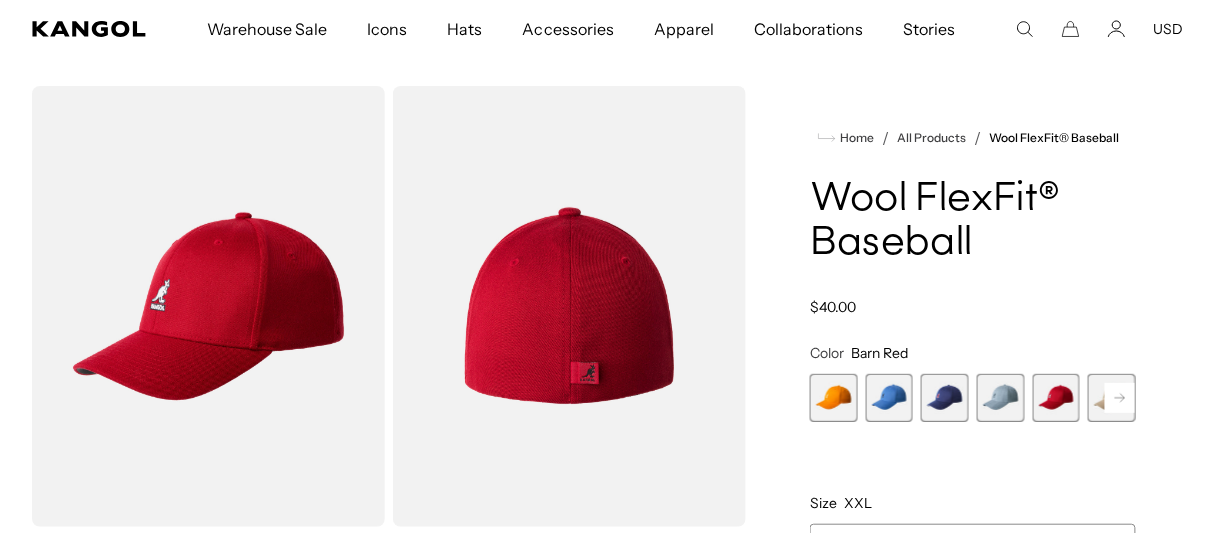 click 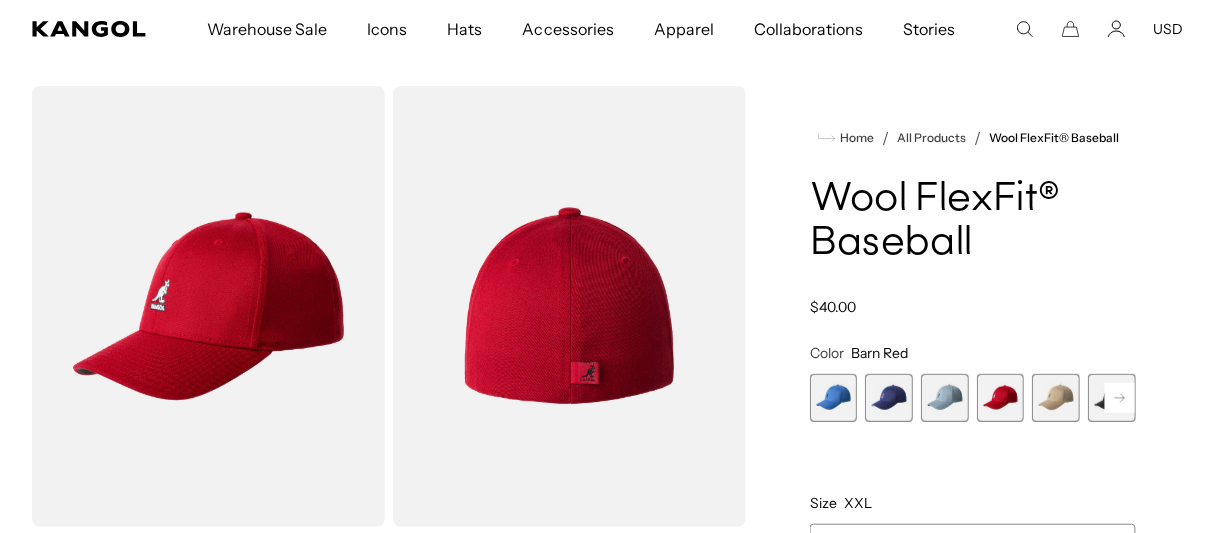 click 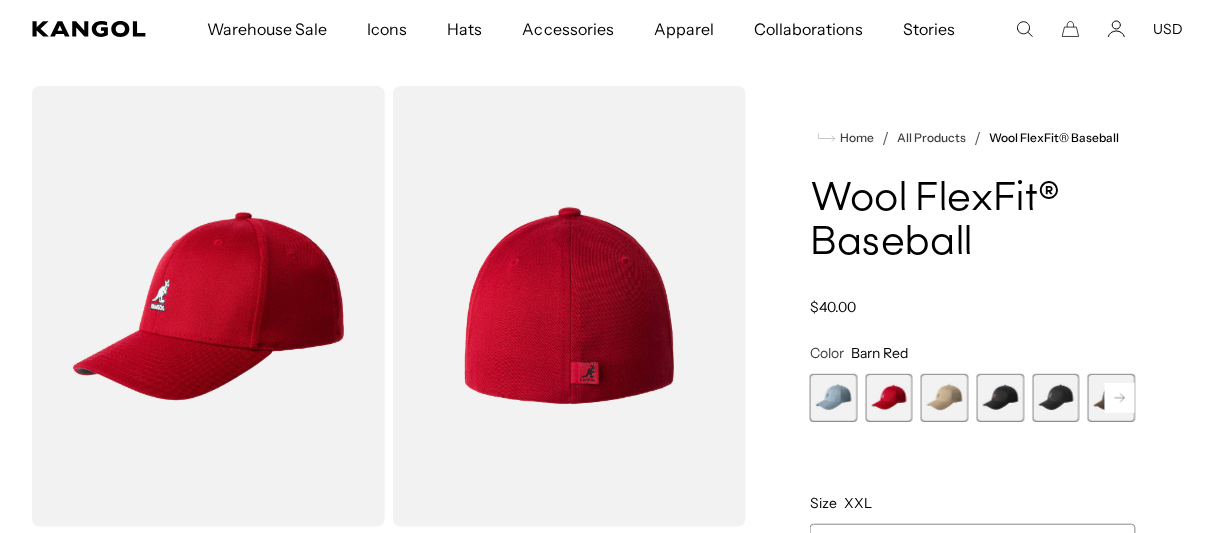 click 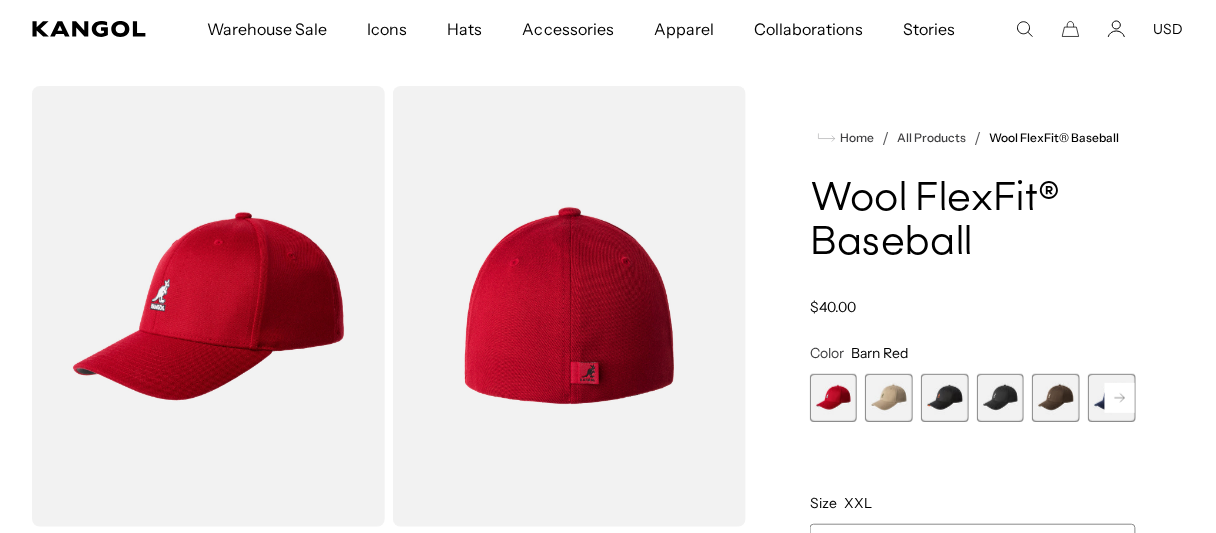 click 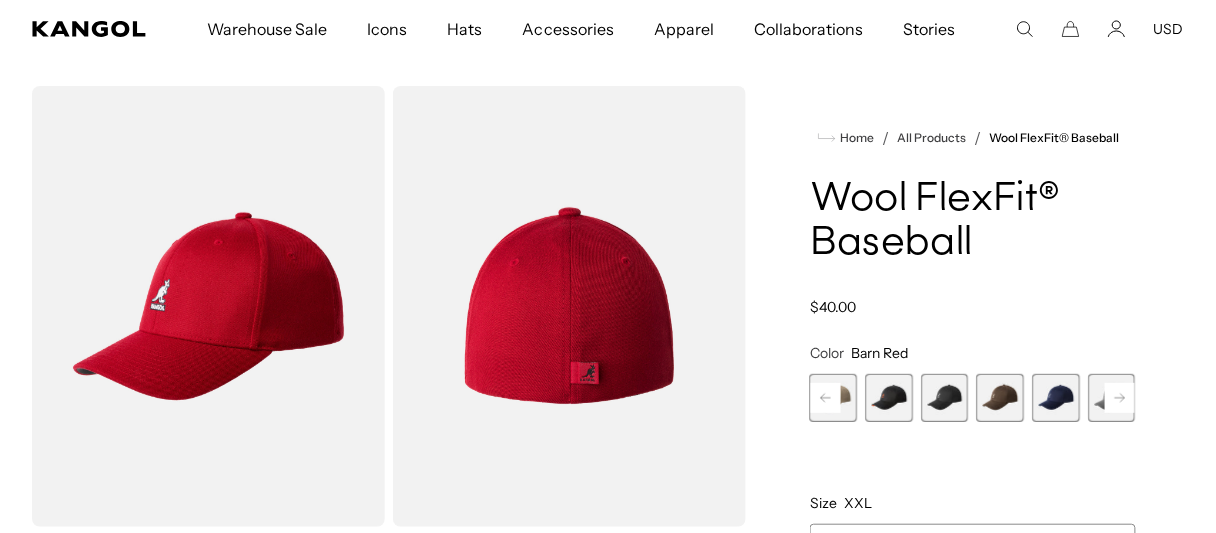 scroll, scrollTop: 0, scrollLeft: 0, axis: both 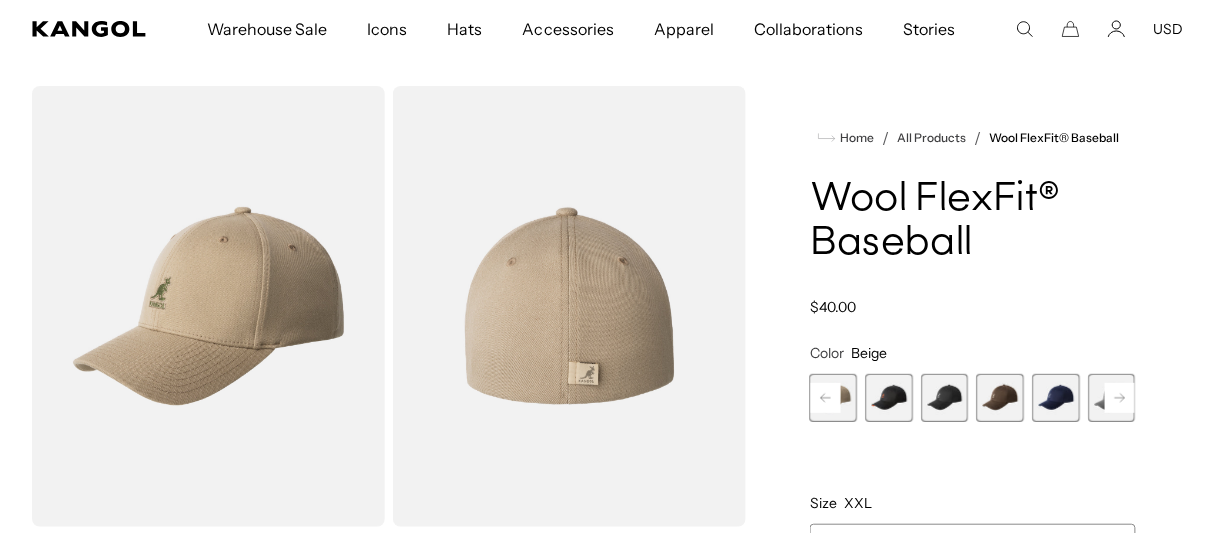 click at bounding box center (889, 398) 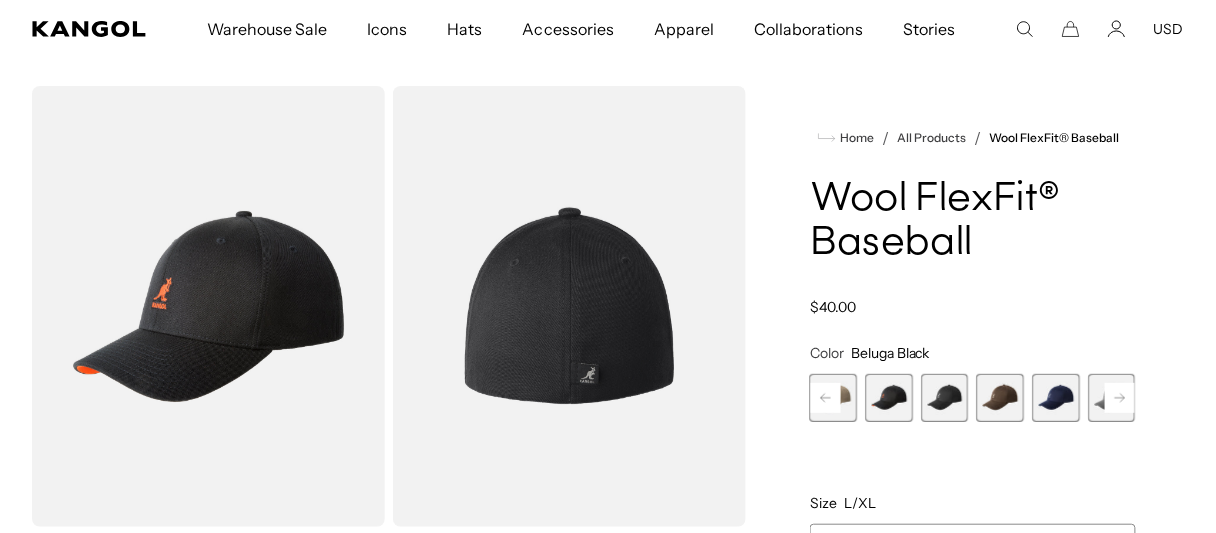 scroll, scrollTop: 0, scrollLeft: 411, axis: horizontal 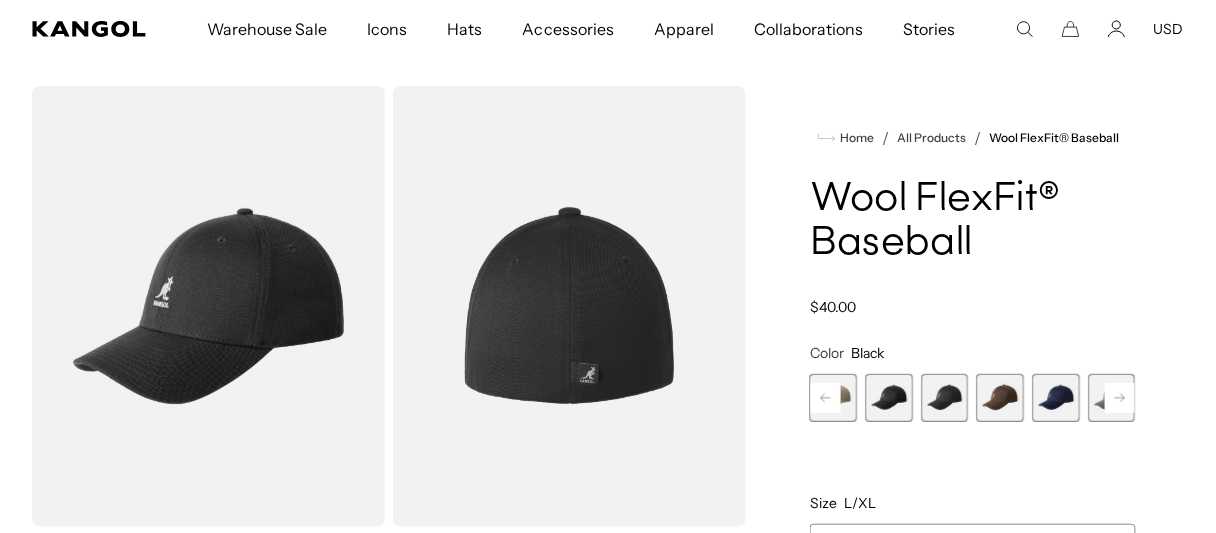 click at bounding box center [1001, 398] 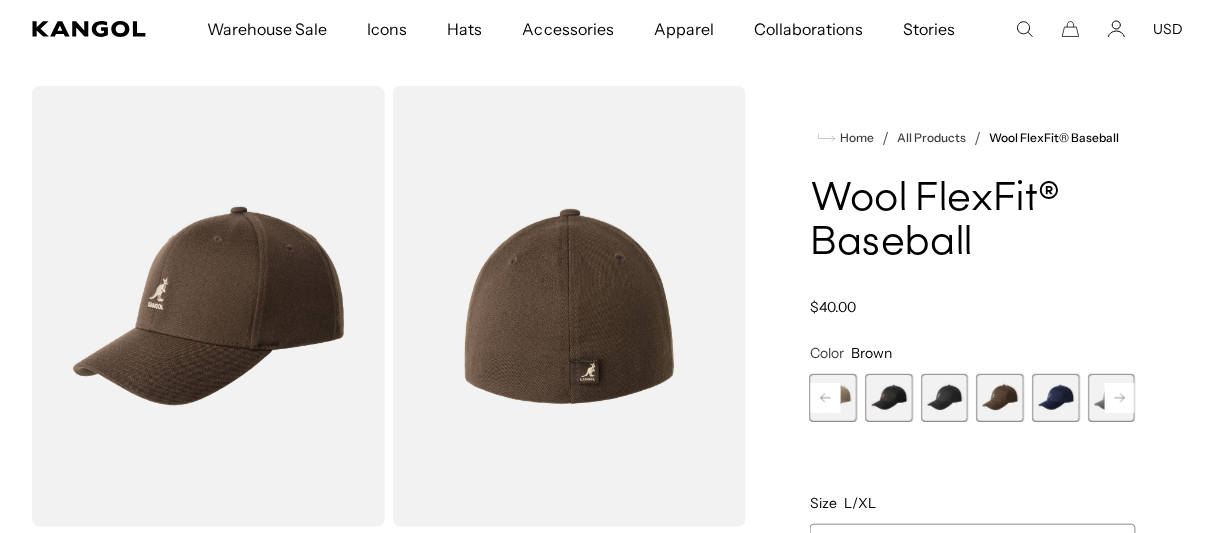 scroll, scrollTop: 0, scrollLeft: 411, axis: horizontal 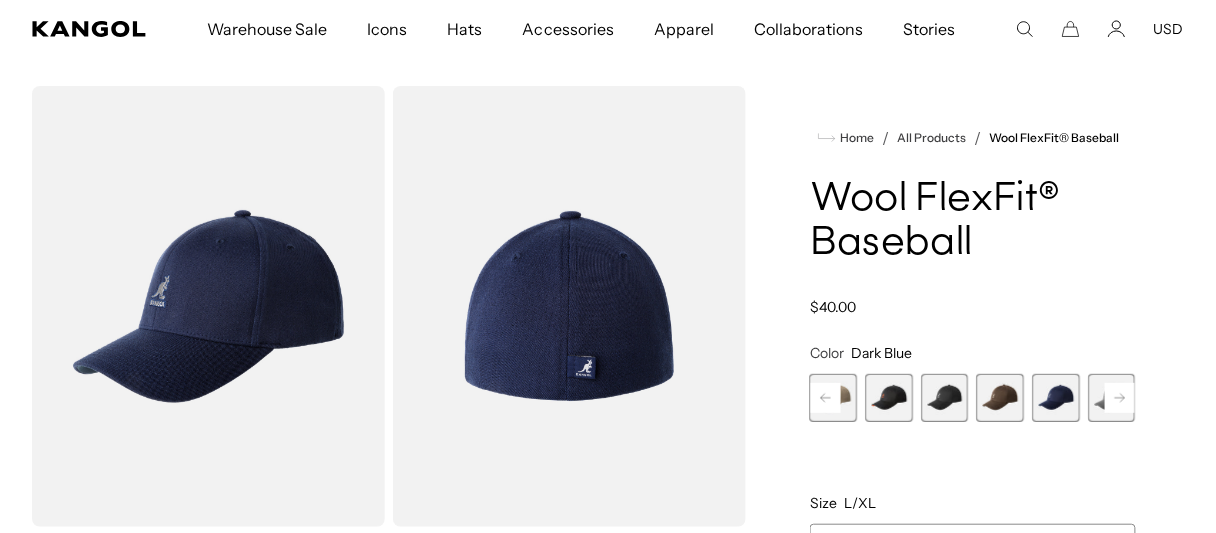 click 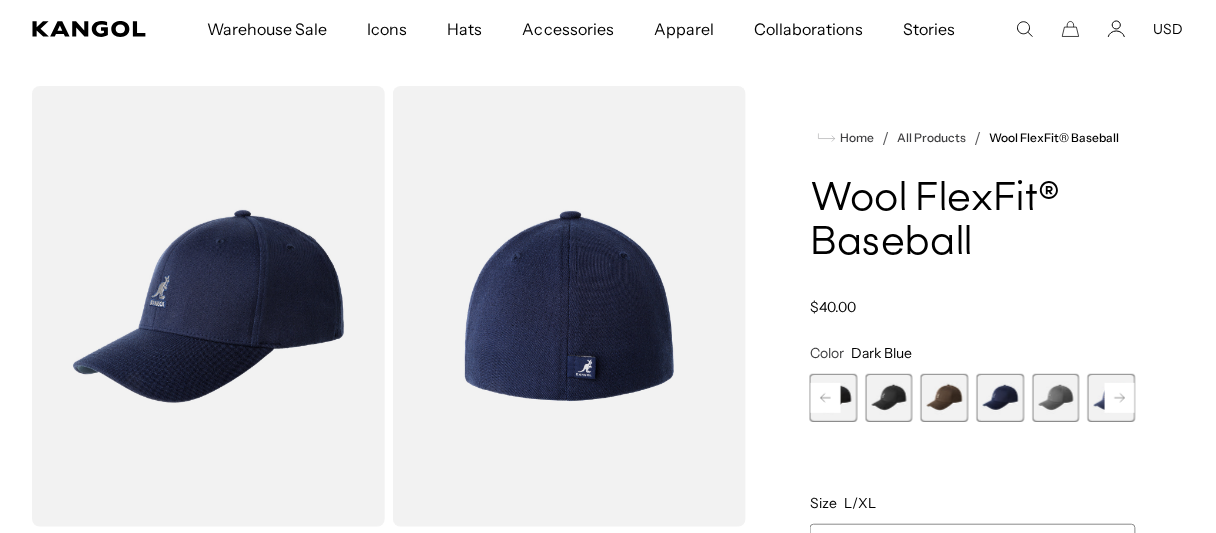click 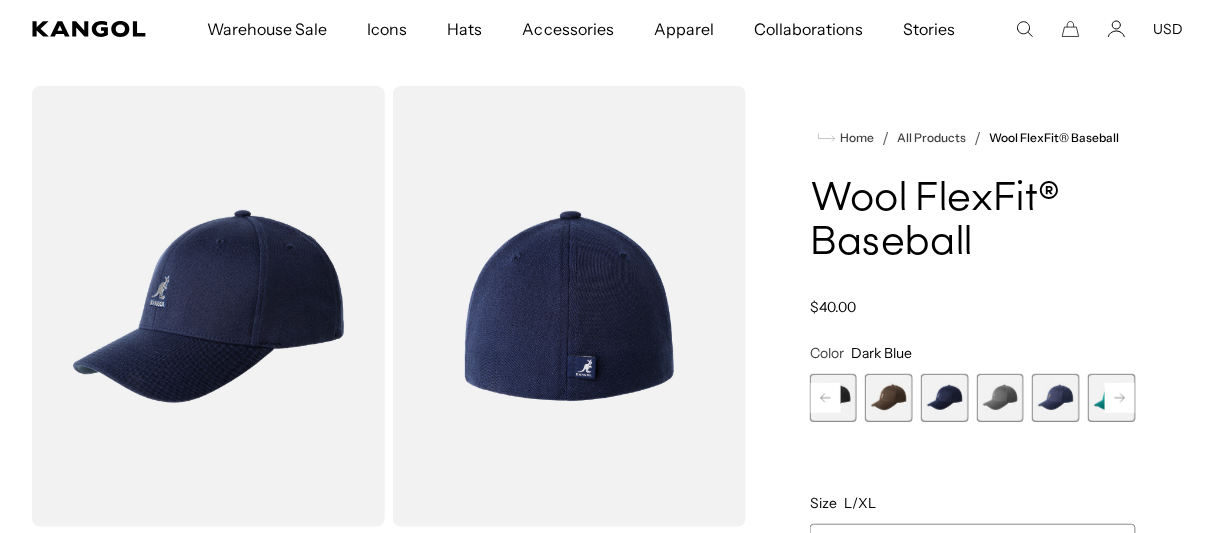 scroll, scrollTop: 0, scrollLeft: 411, axis: horizontal 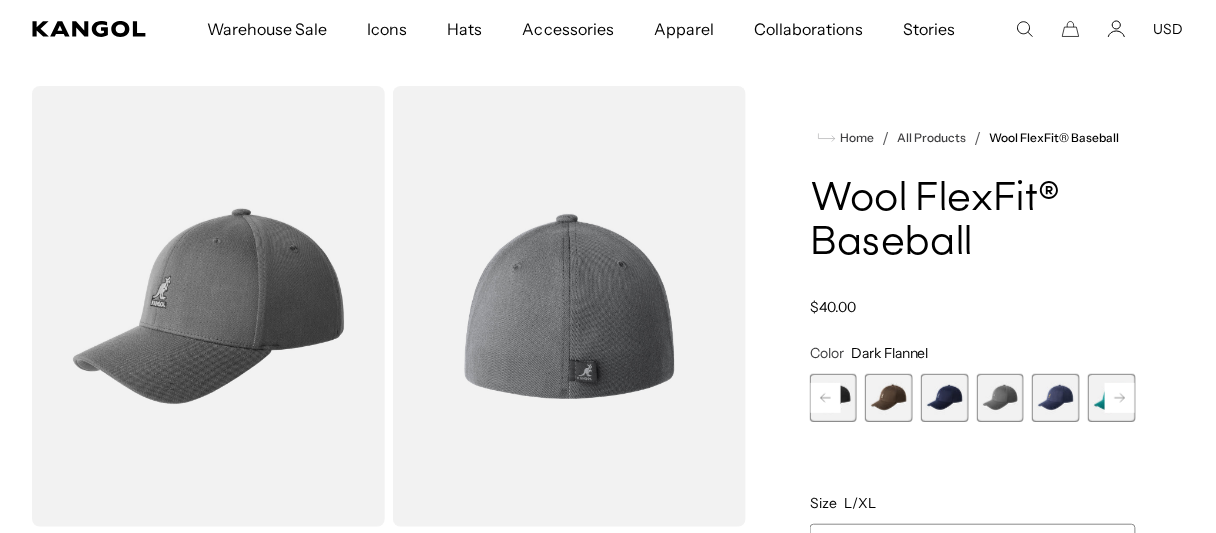 click at bounding box center [1056, 398] 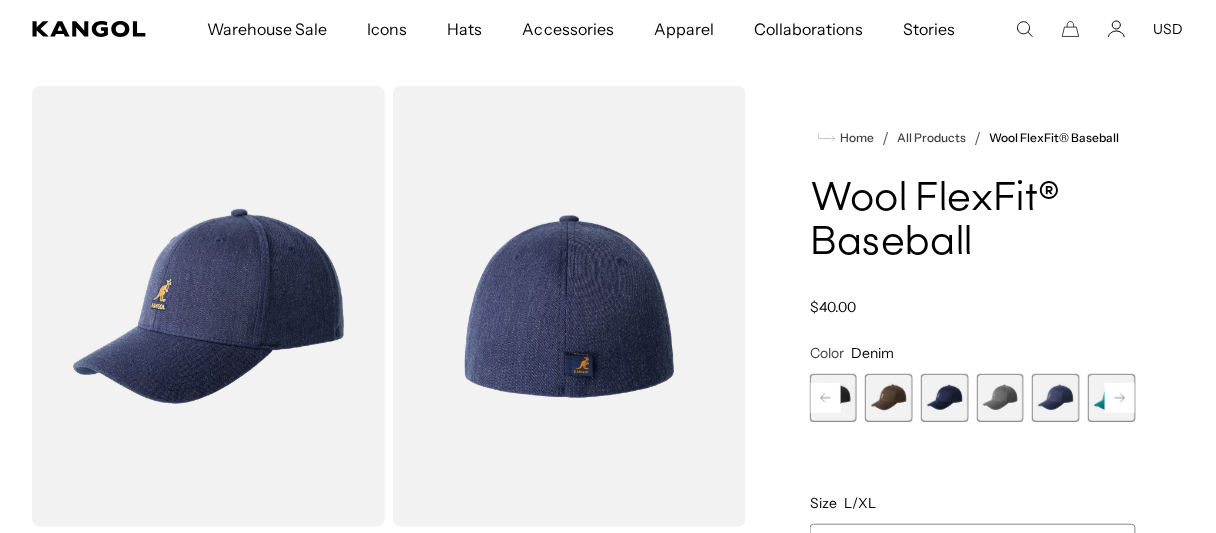 click 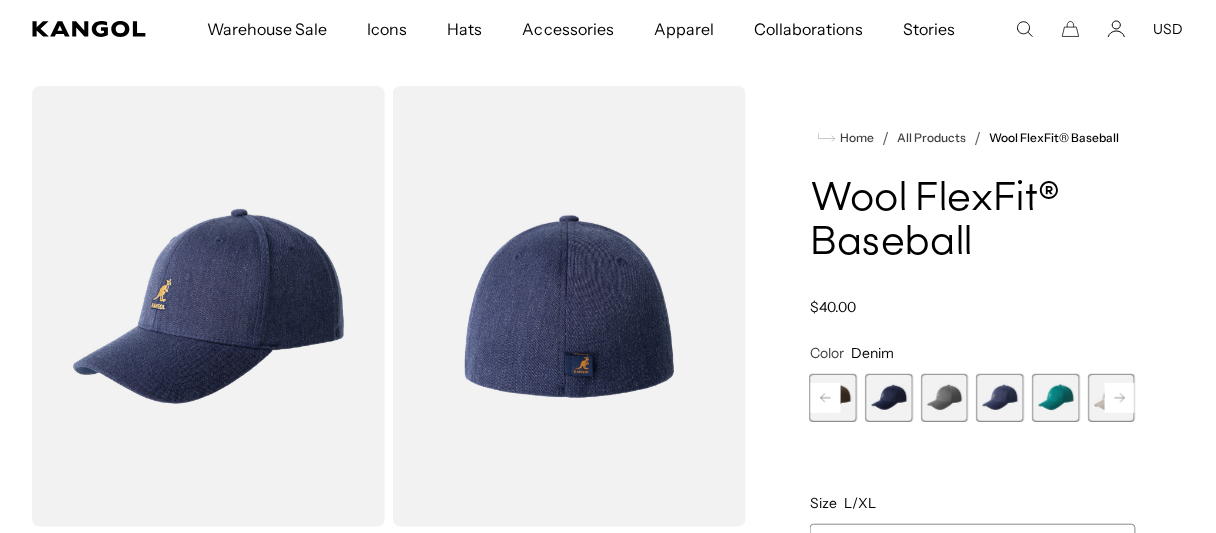 click 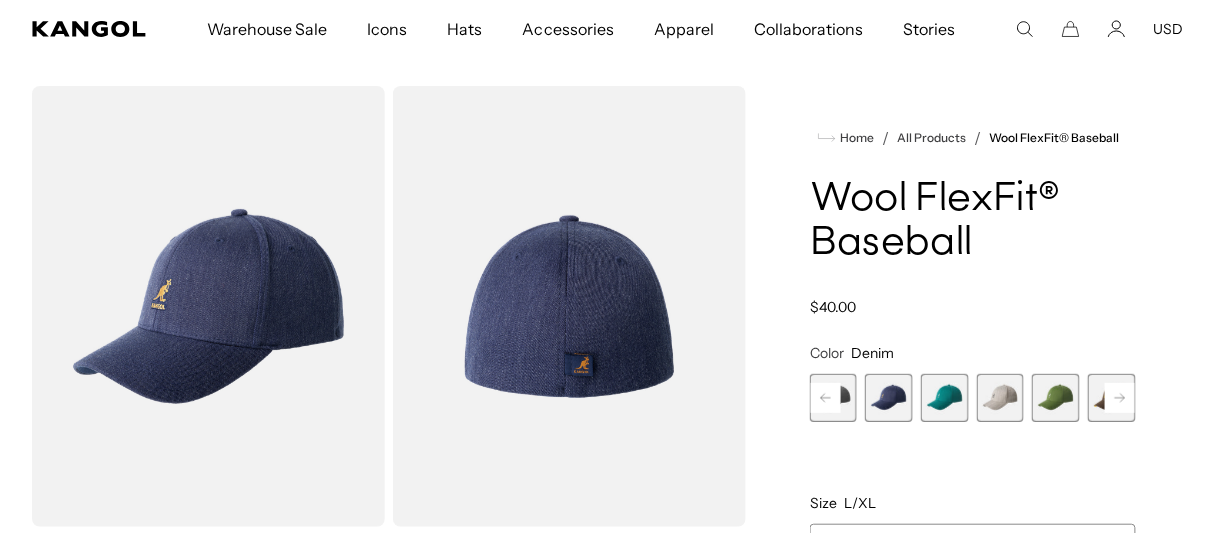click 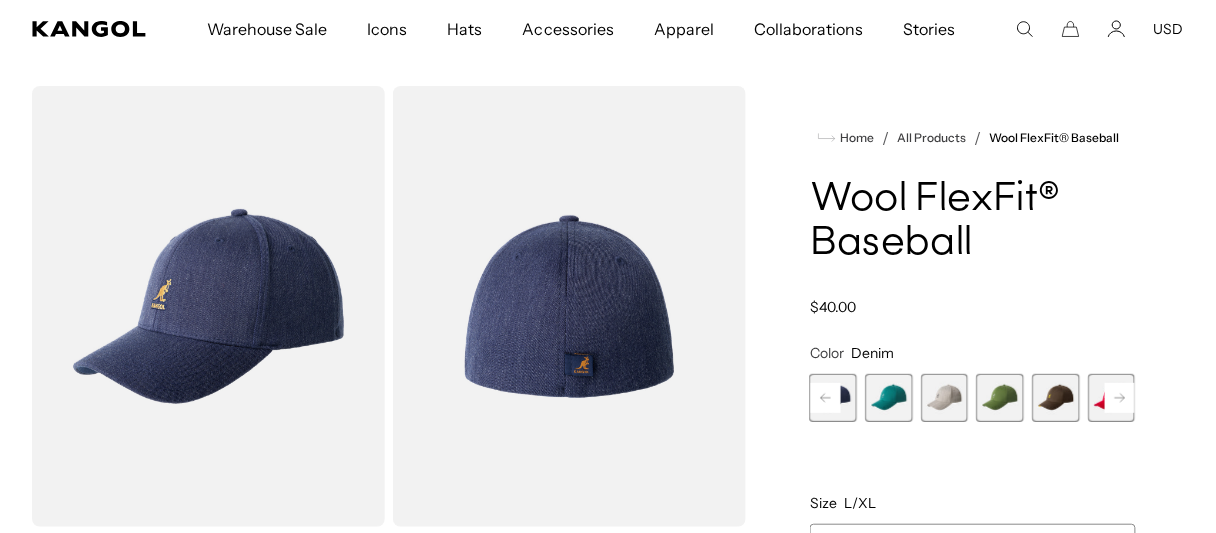 click 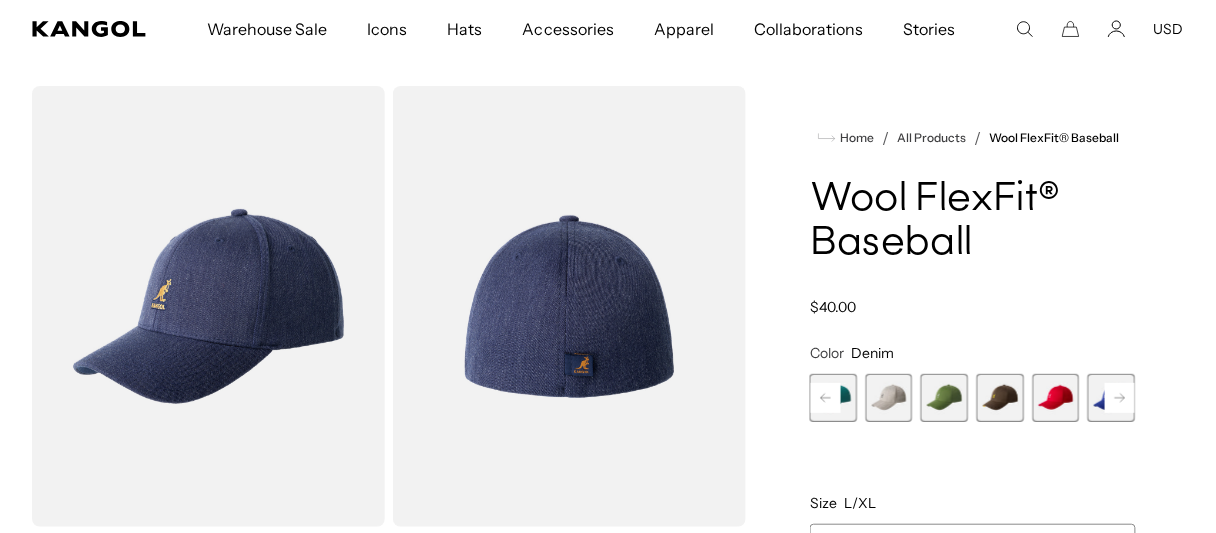 click at bounding box center (833, 398) 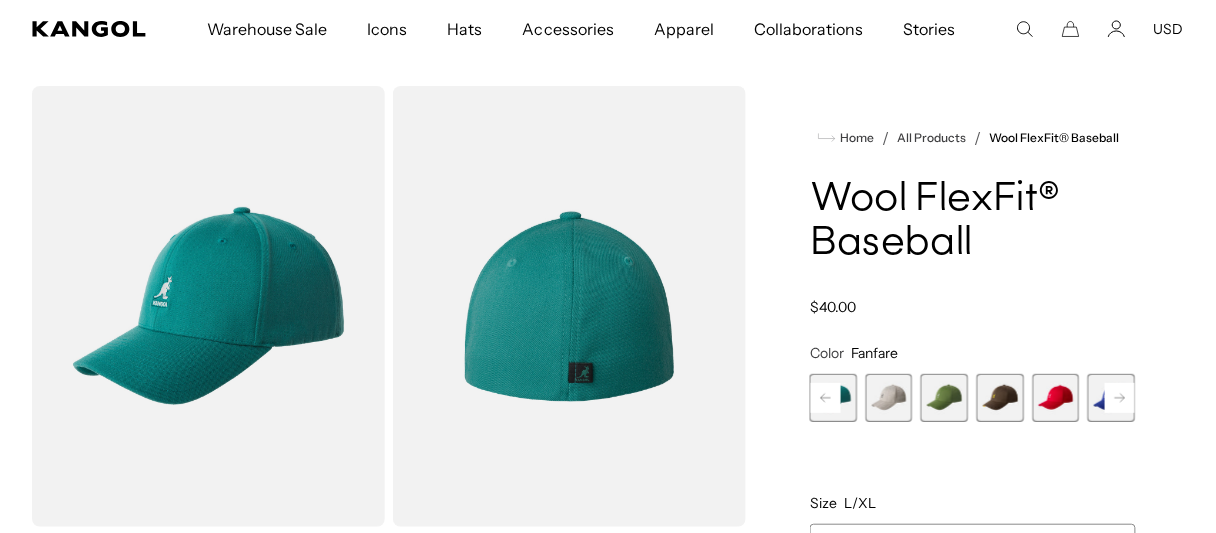 scroll, scrollTop: 0, scrollLeft: 0, axis: both 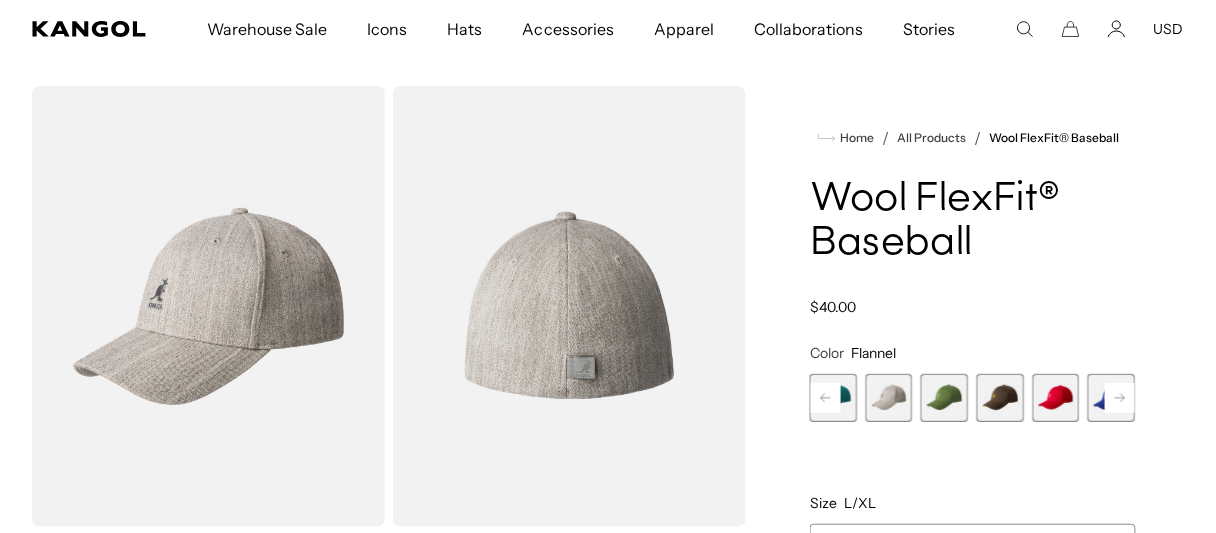 click at bounding box center [945, 398] 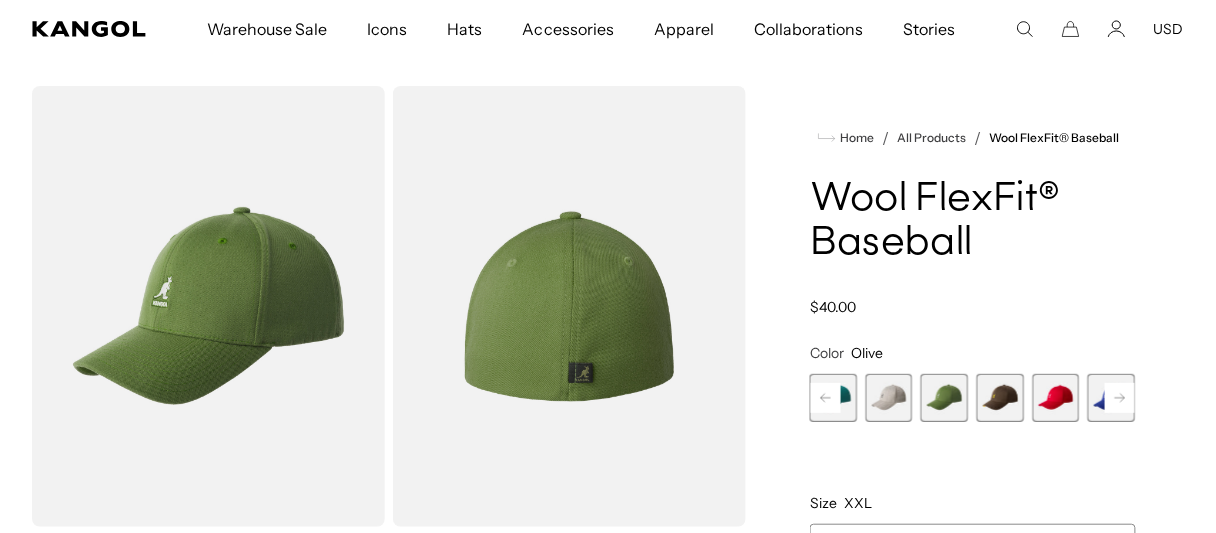 scroll, scrollTop: 0, scrollLeft: 0, axis: both 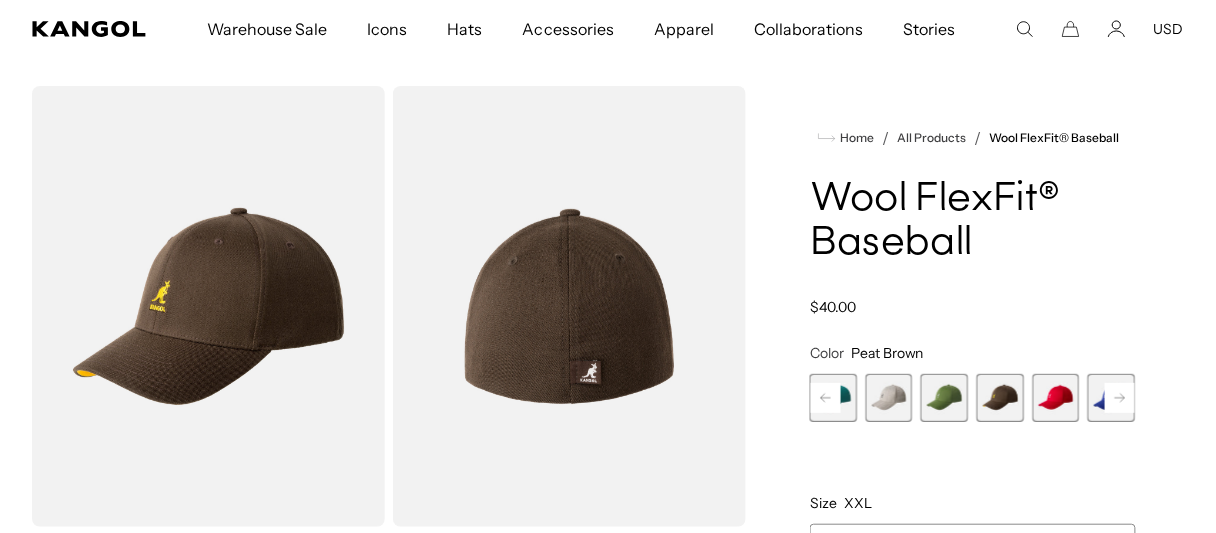 click at bounding box center (1056, 398) 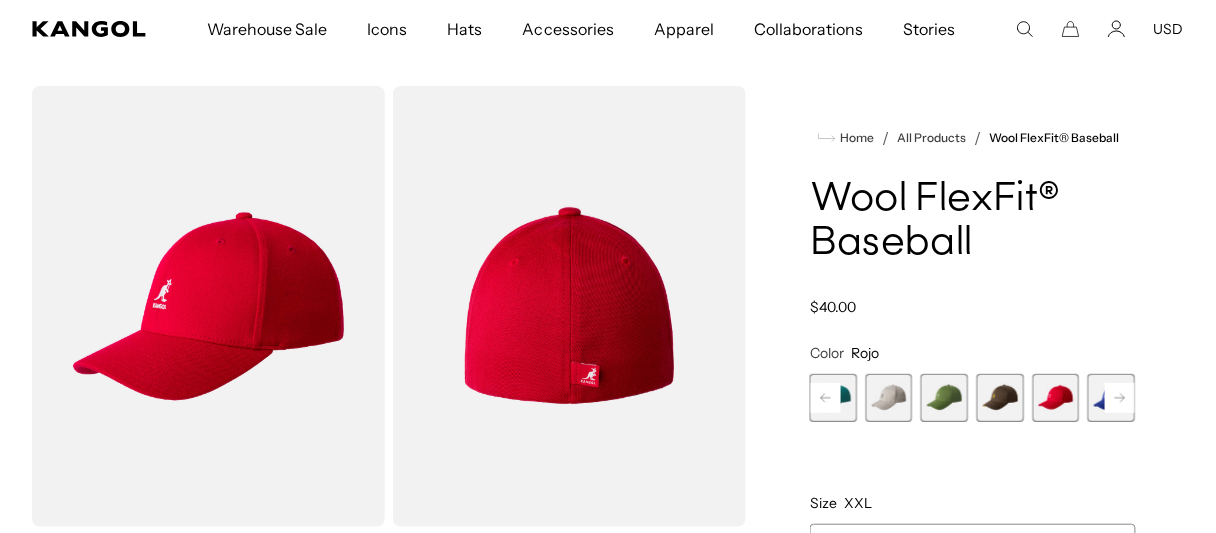 scroll, scrollTop: 0, scrollLeft: 0, axis: both 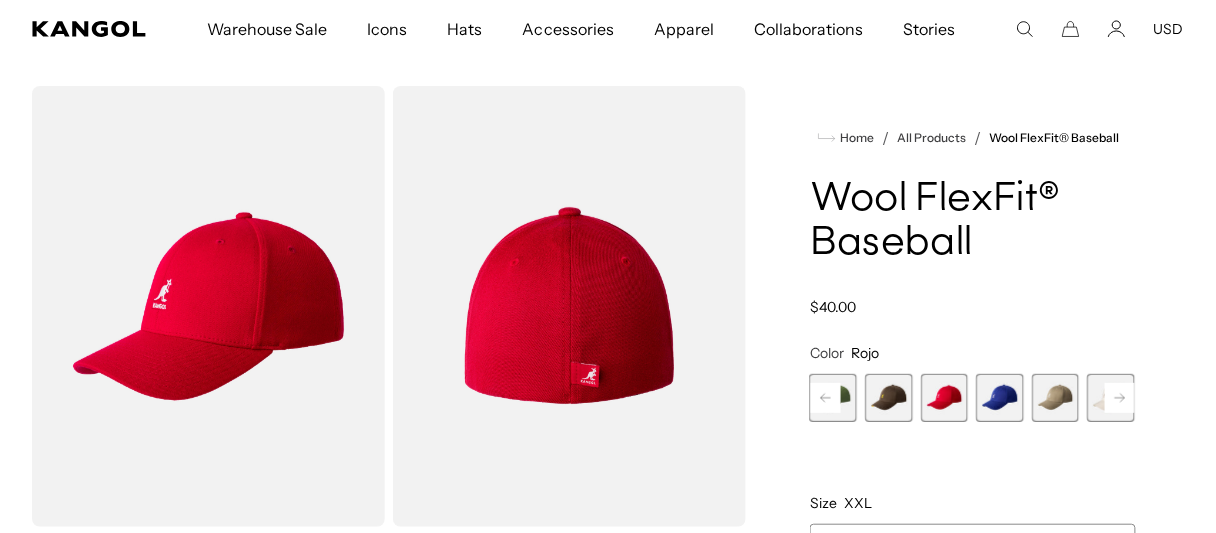 click 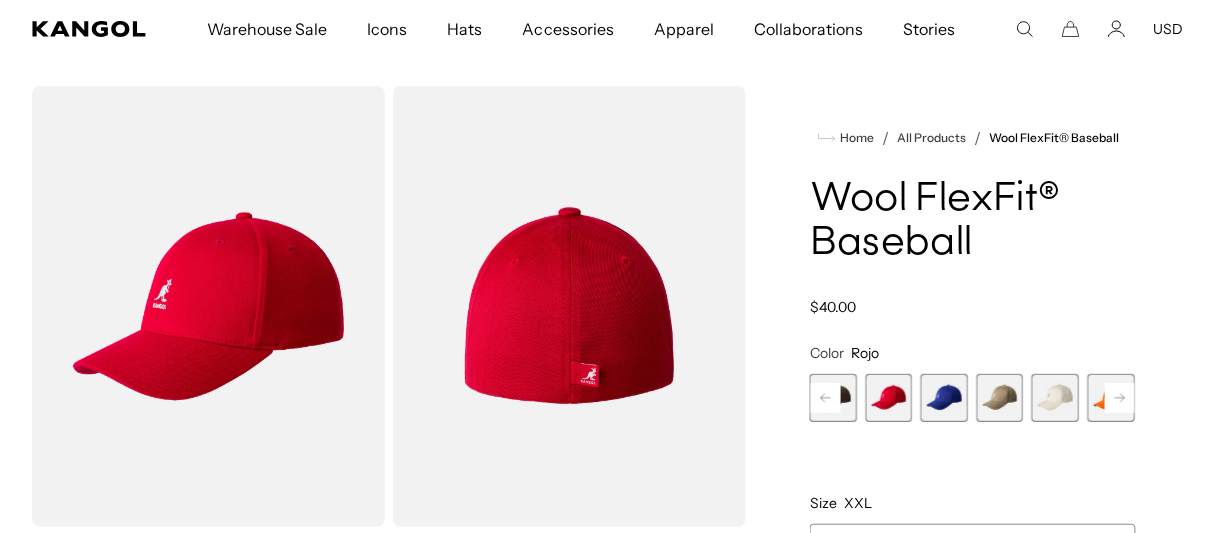 click 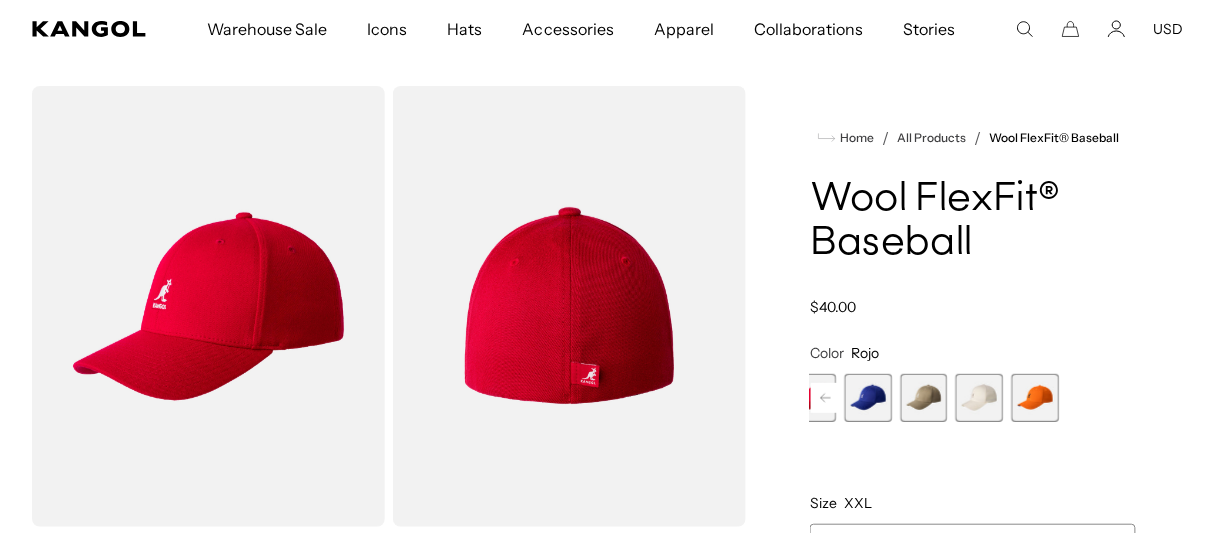 scroll, scrollTop: 0, scrollLeft: 411, axis: horizontal 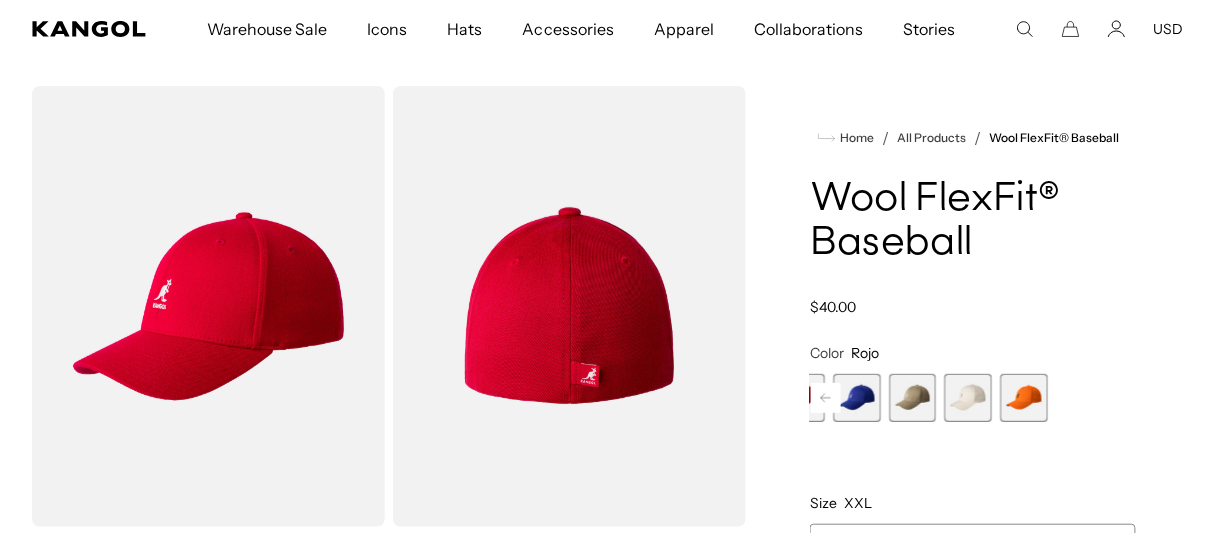 drag, startPoint x: 989, startPoint y: 402, endPoint x: 870, endPoint y: 411, distance: 119.33985 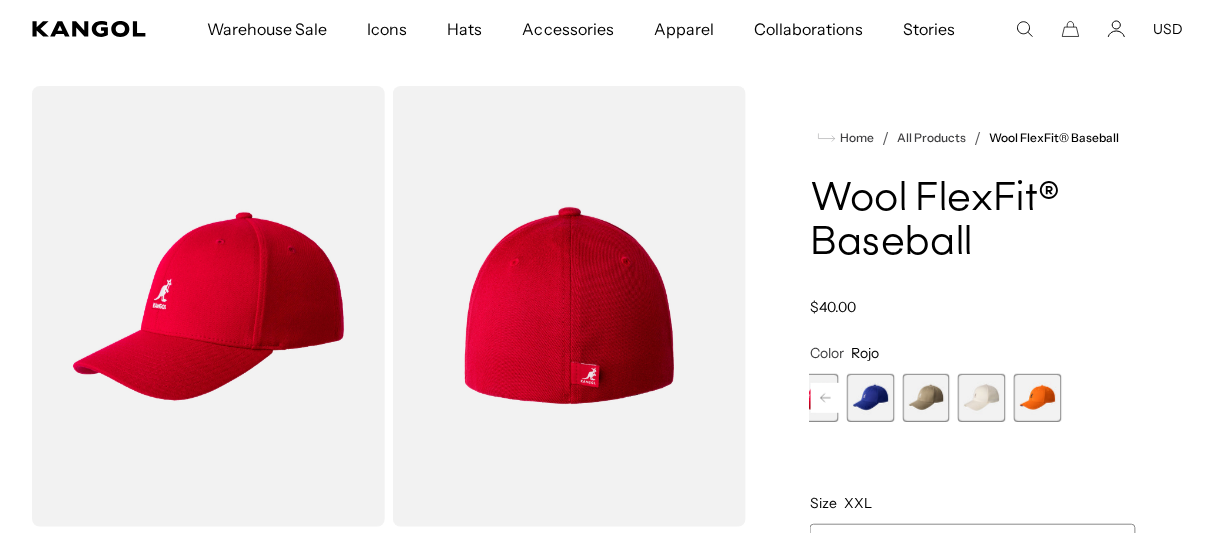 click at bounding box center [871, 398] 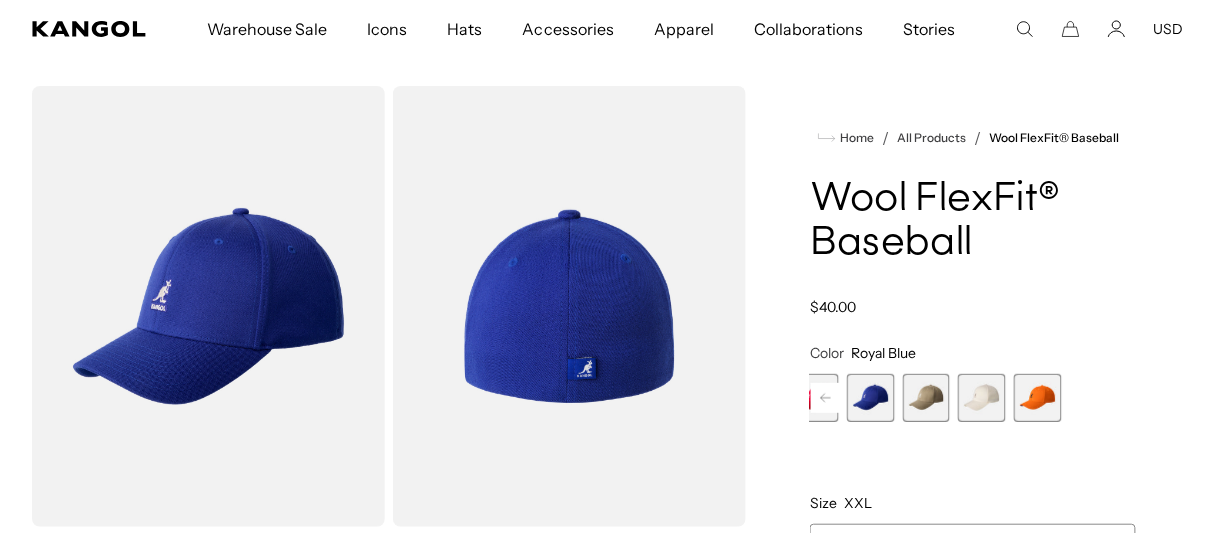 scroll, scrollTop: 0, scrollLeft: 0, axis: both 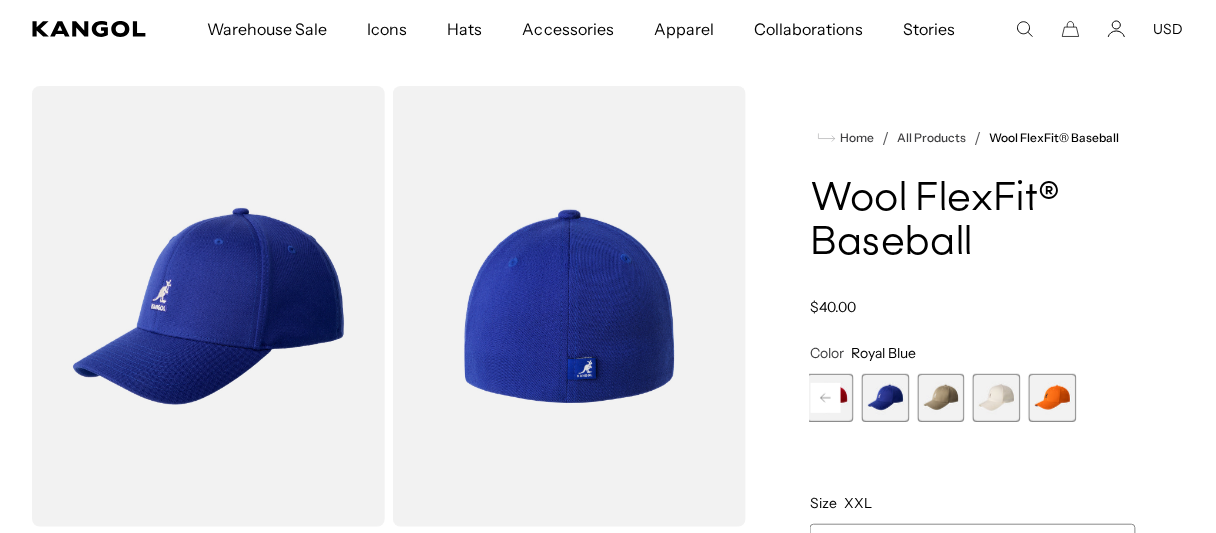 drag, startPoint x: 870, startPoint y: 411, endPoint x: 944, endPoint y: 400, distance: 74.8131 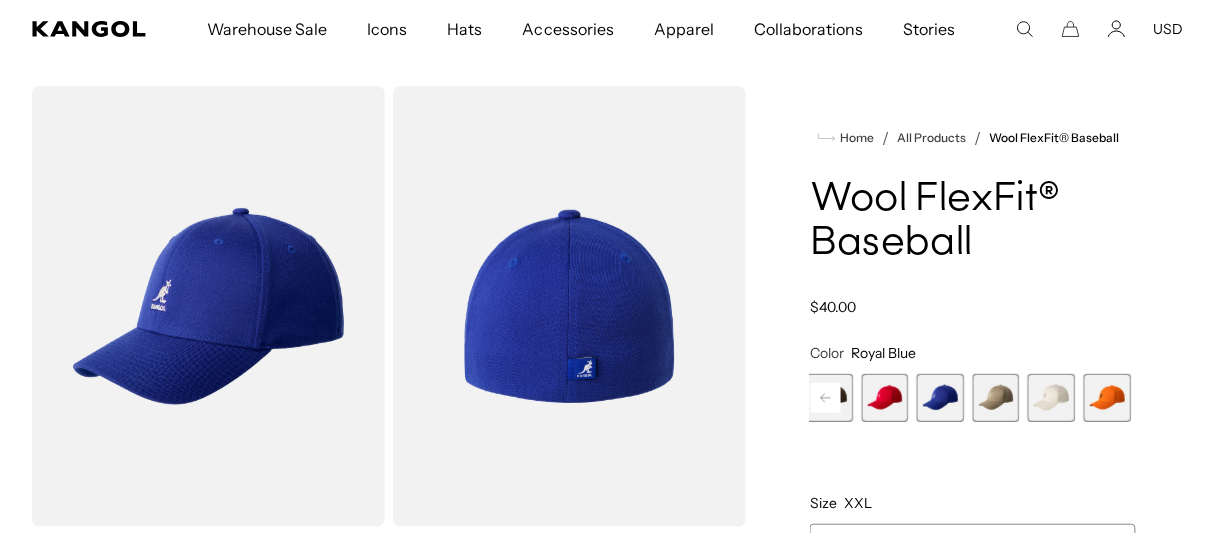 click at bounding box center (941, 398) 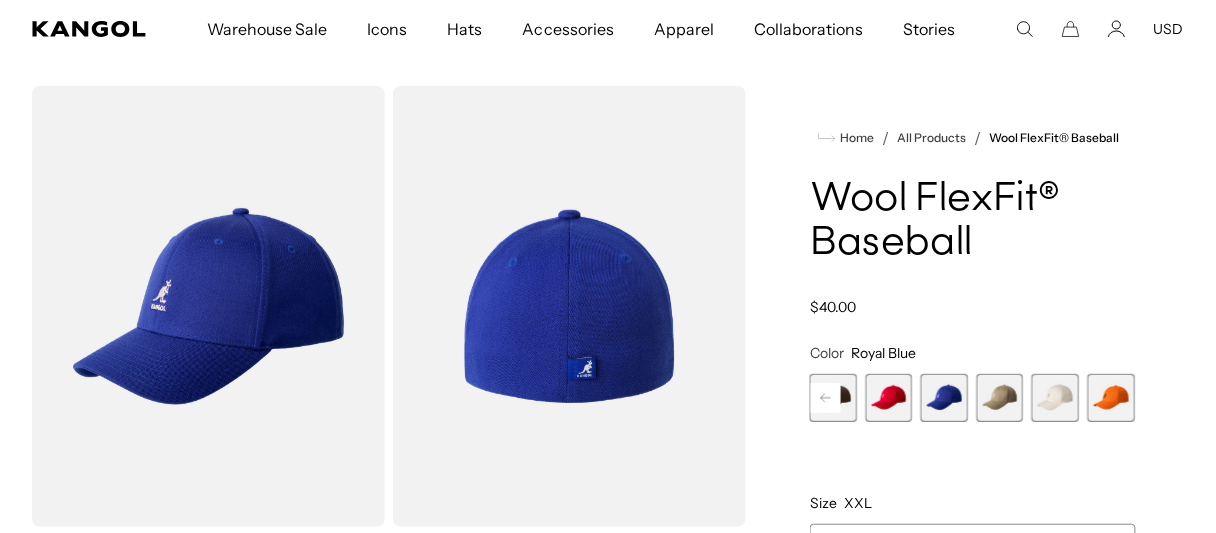 scroll, scrollTop: 0, scrollLeft: 411, axis: horizontal 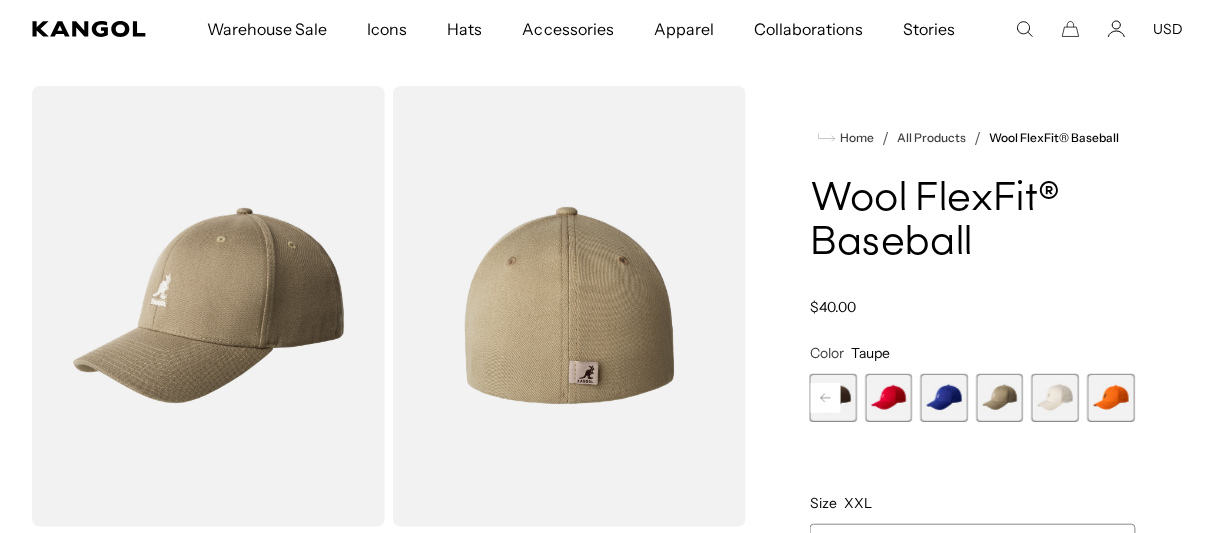 click at bounding box center (1056, 398) 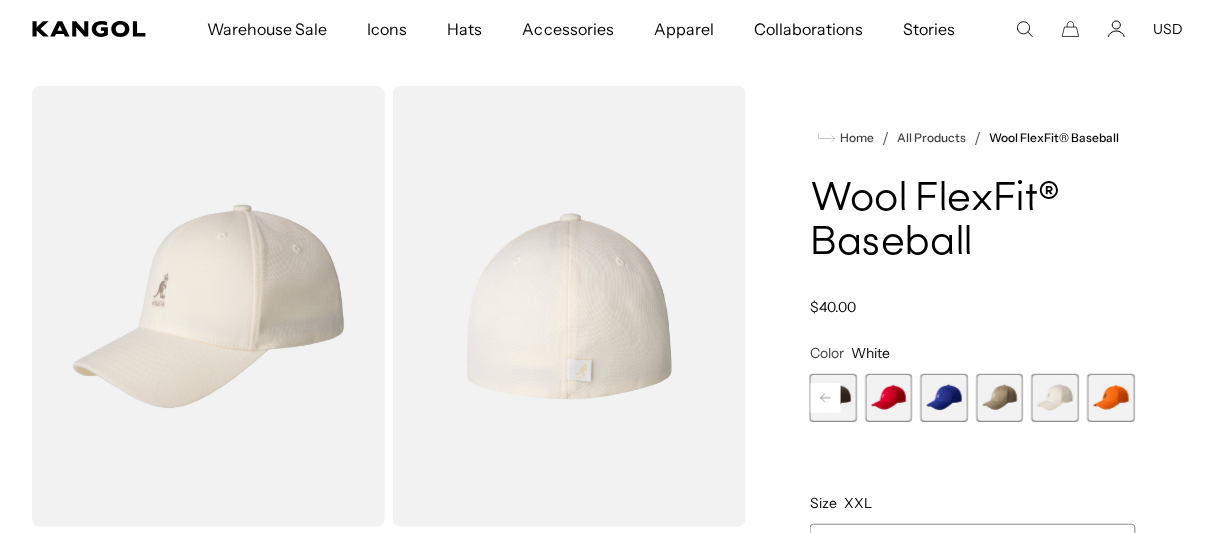 click at bounding box center (1112, 398) 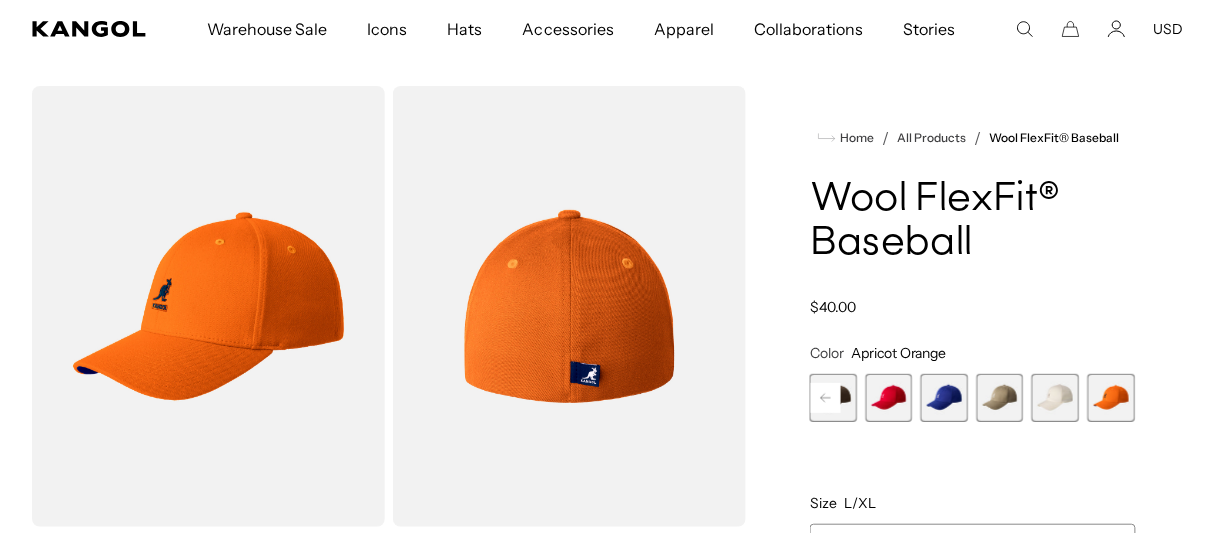 scroll, scrollTop: 0, scrollLeft: 0, axis: both 